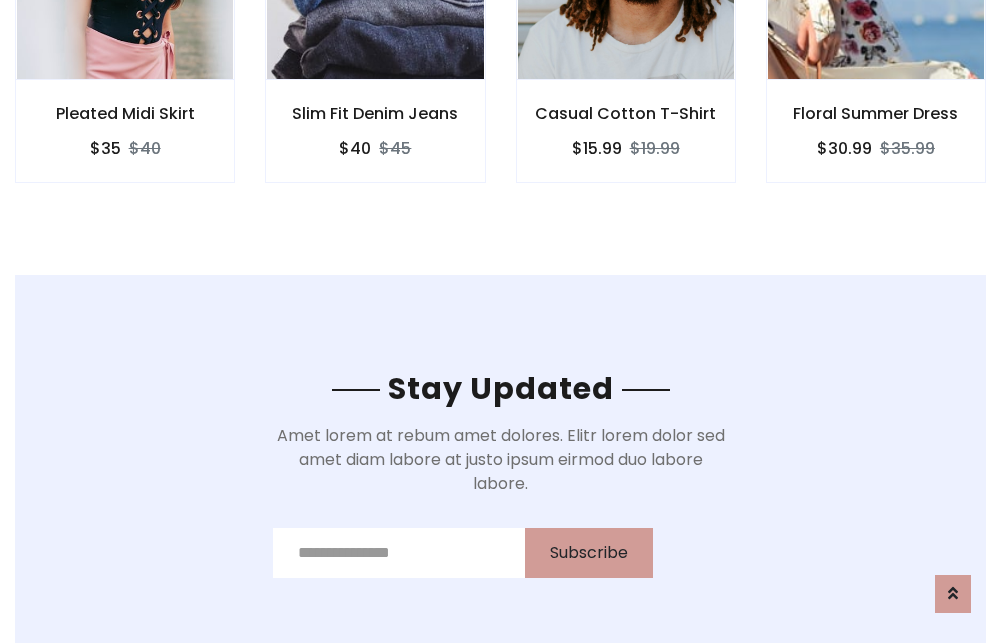 scroll, scrollTop: 3012, scrollLeft: 0, axis: vertical 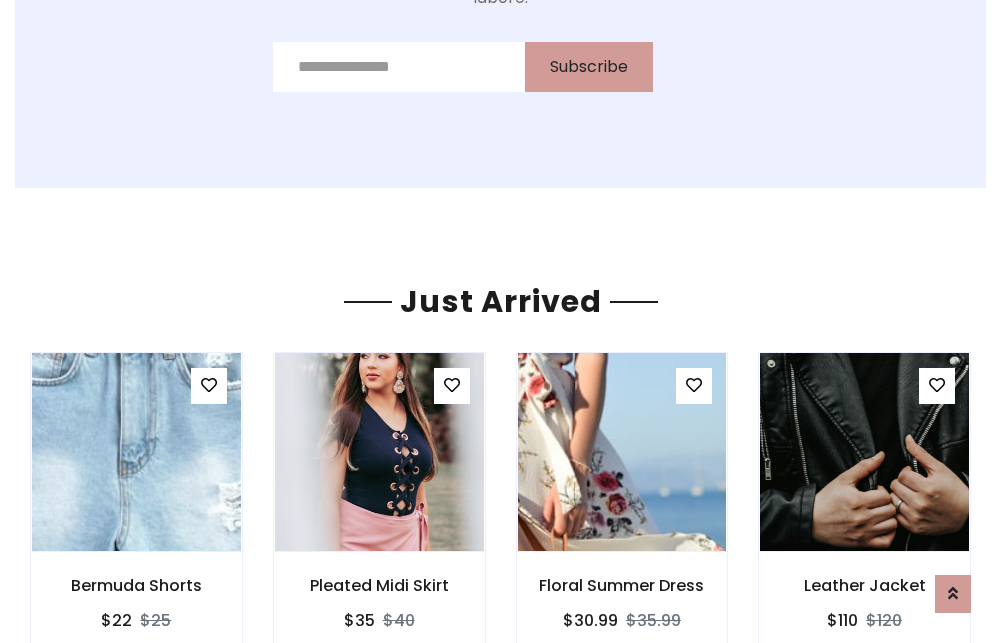 click on "Casual Cotton T-Shirt
$15.99
$19.99" at bounding box center [626, -441] 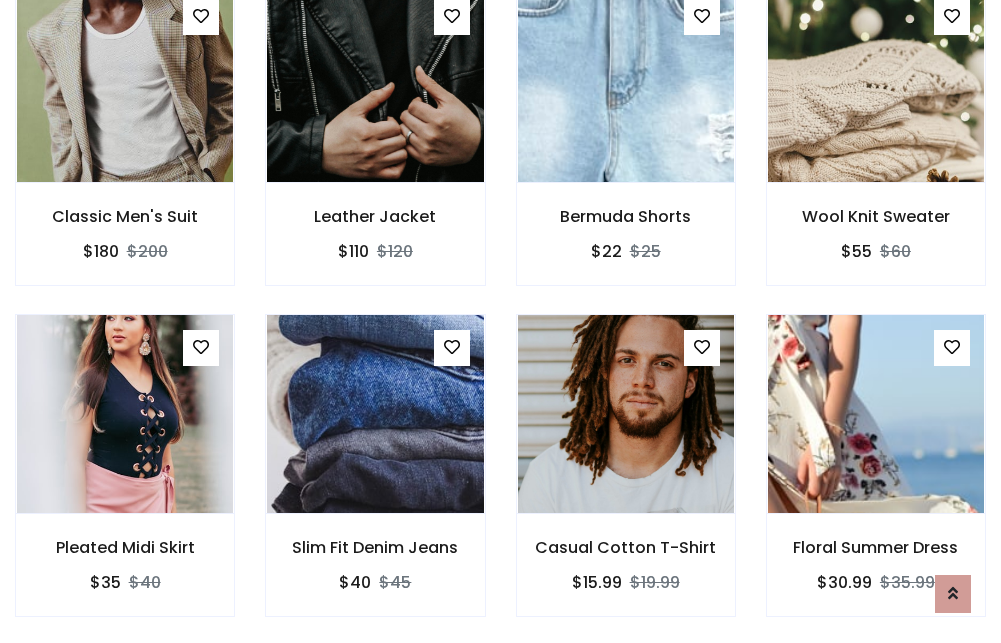 scroll, scrollTop: 2090, scrollLeft: 0, axis: vertical 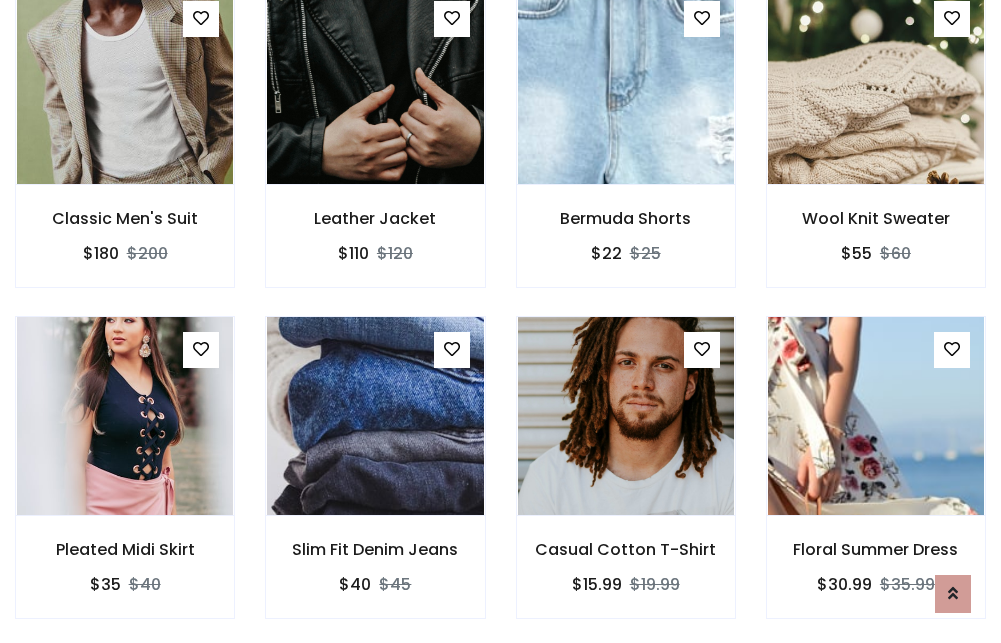 click on "Casual Cotton T-Shirt
$15.99
$19.99" at bounding box center (626, 481) 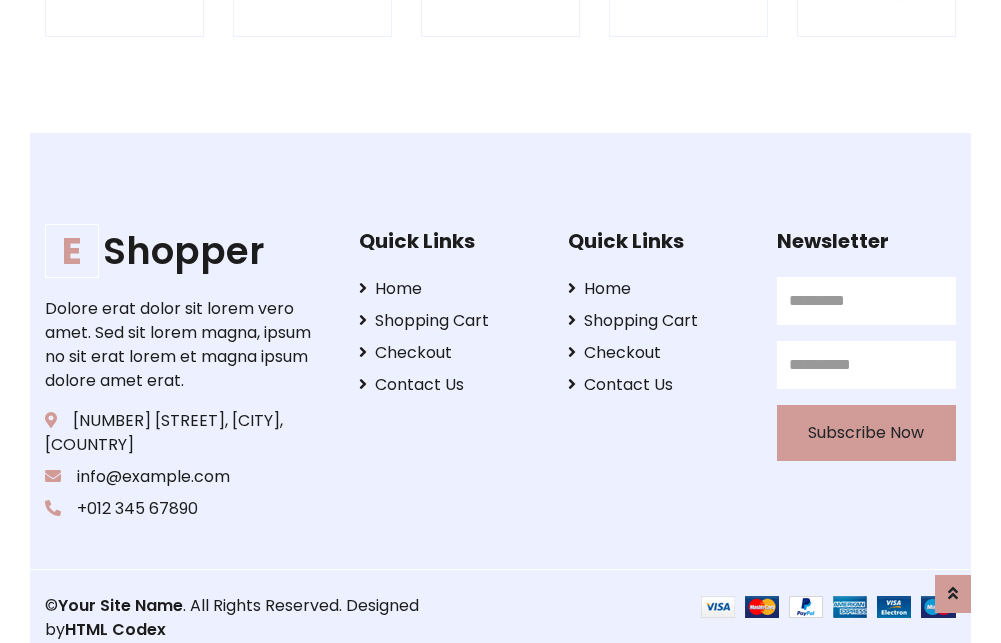 scroll, scrollTop: 3807, scrollLeft: 0, axis: vertical 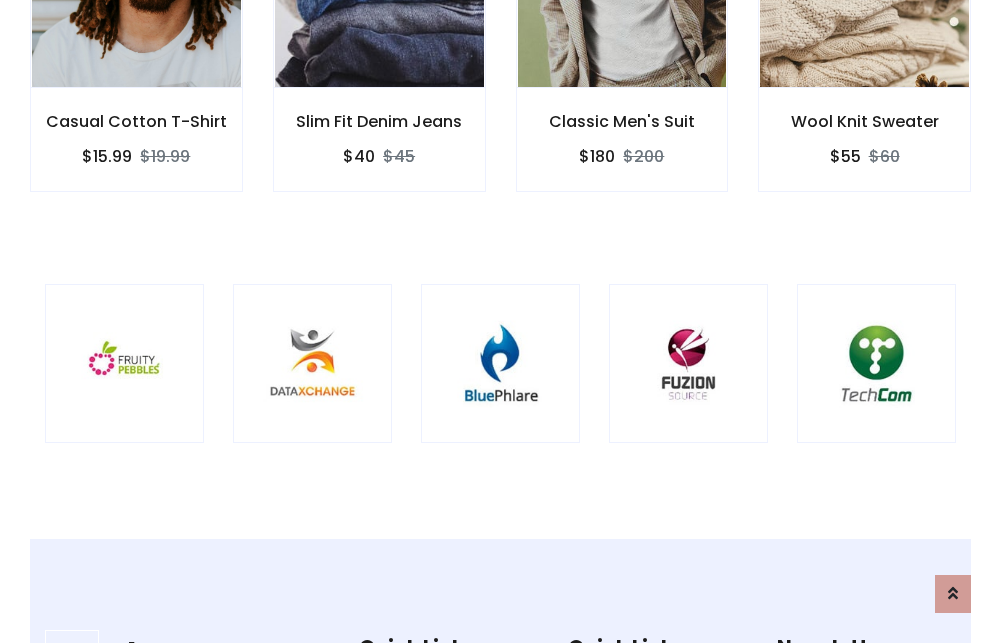 click at bounding box center [500, 363] 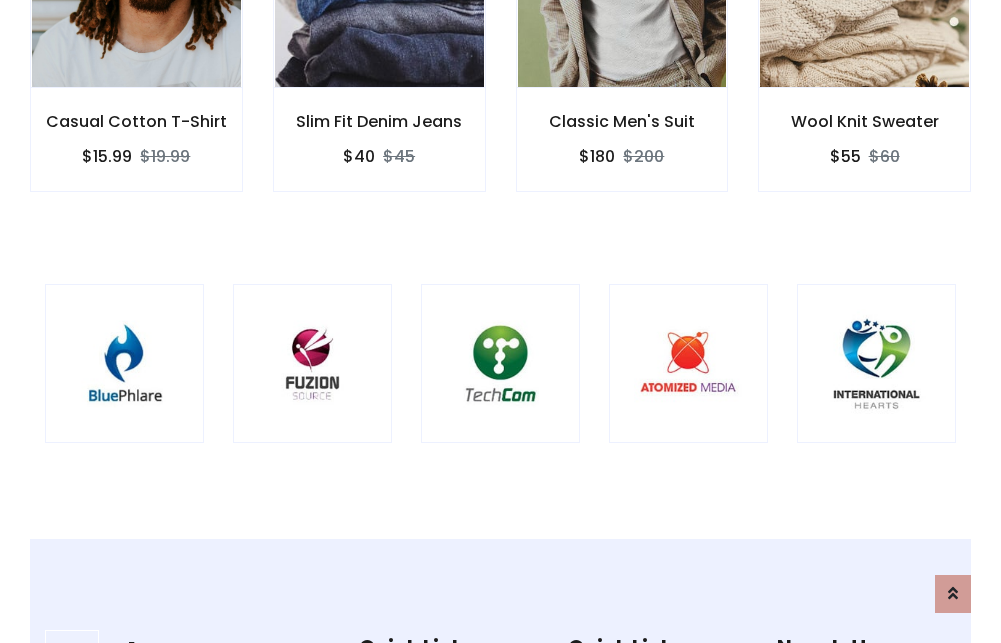 click at bounding box center [500, 363] 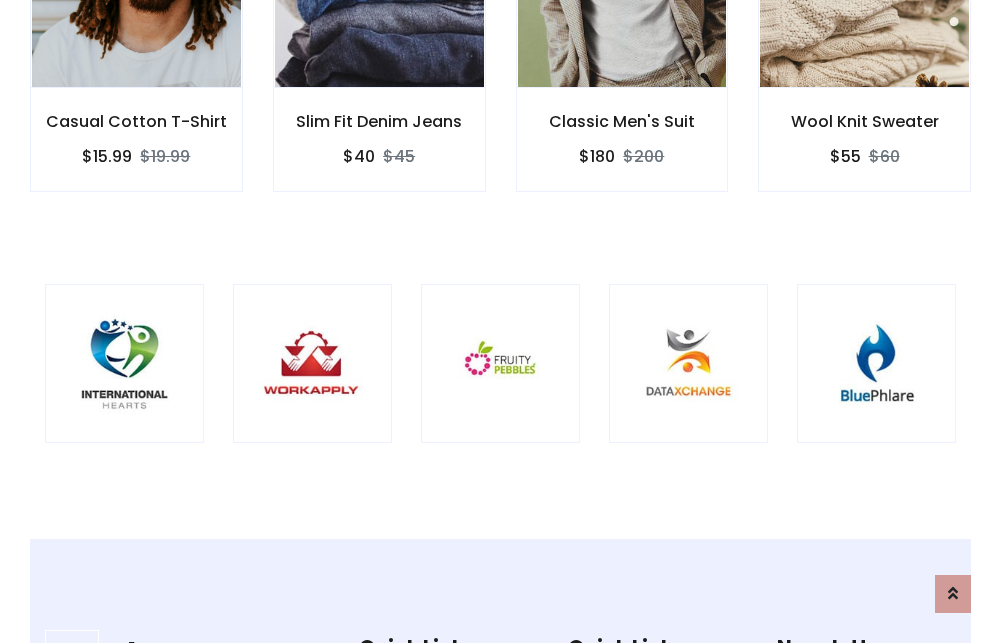 click at bounding box center (500, 363) 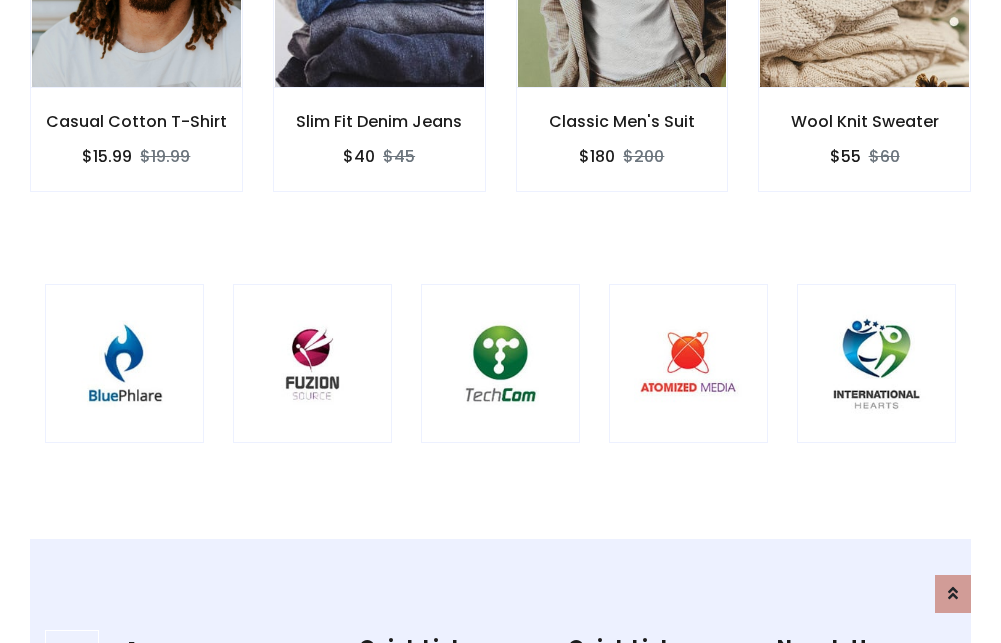 click at bounding box center [500, 363] 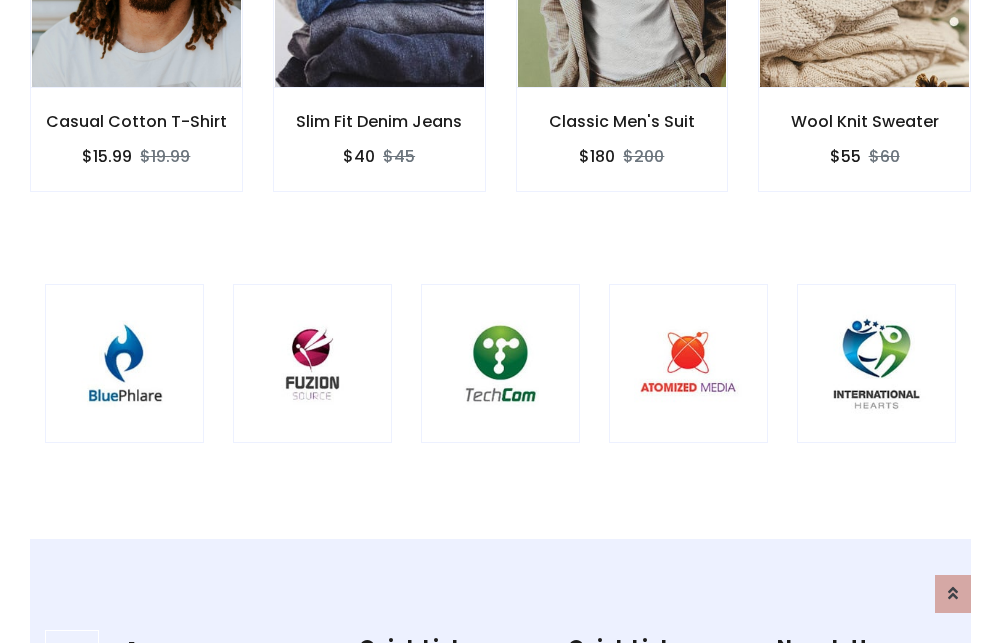 scroll, scrollTop: 0, scrollLeft: 0, axis: both 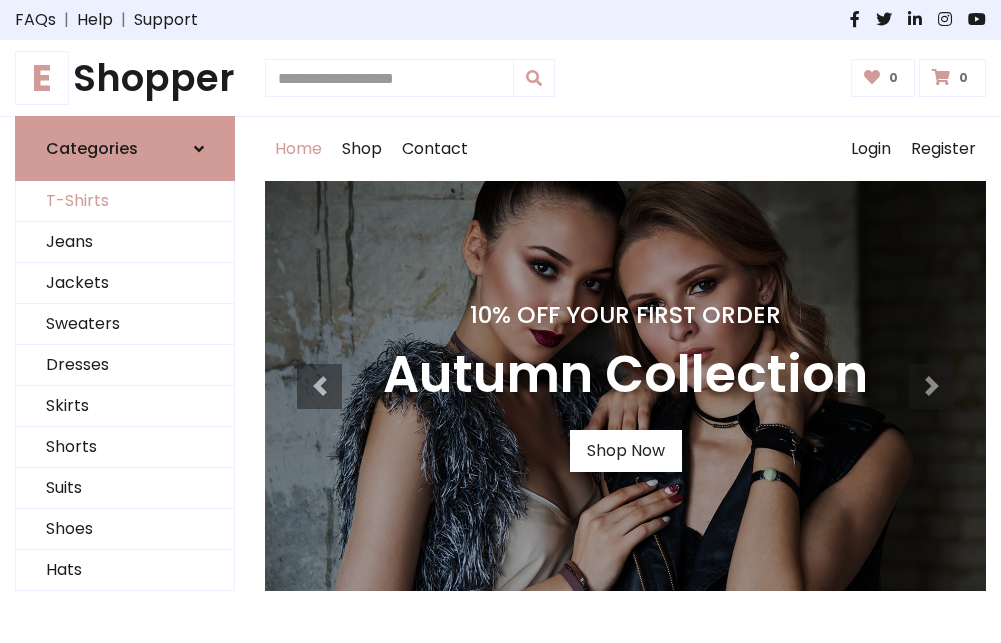 click on "T-Shirts" at bounding box center (125, 201) 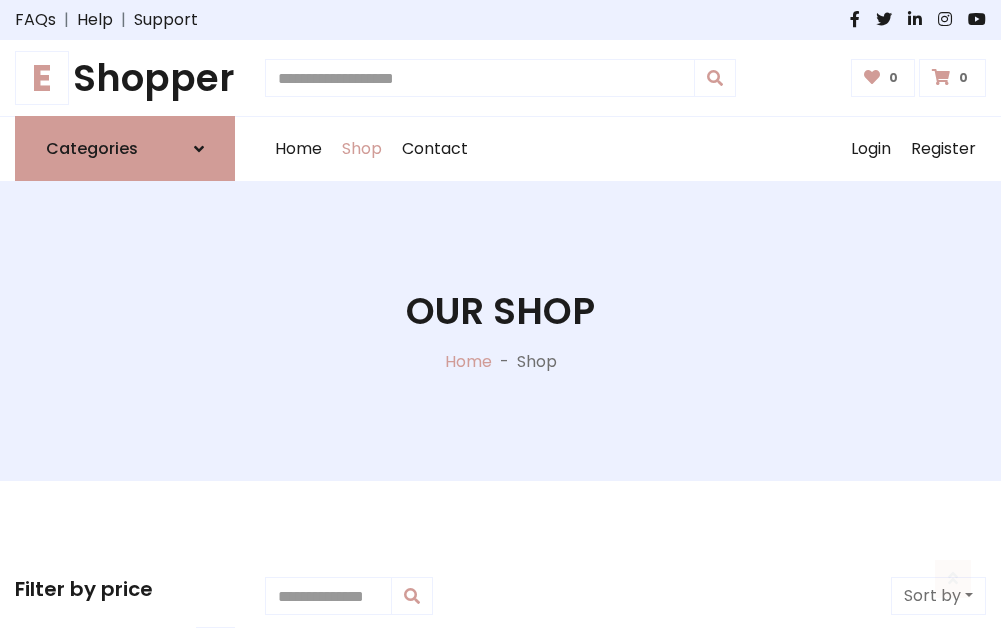 scroll, scrollTop: 802, scrollLeft: 0, axis: vertical 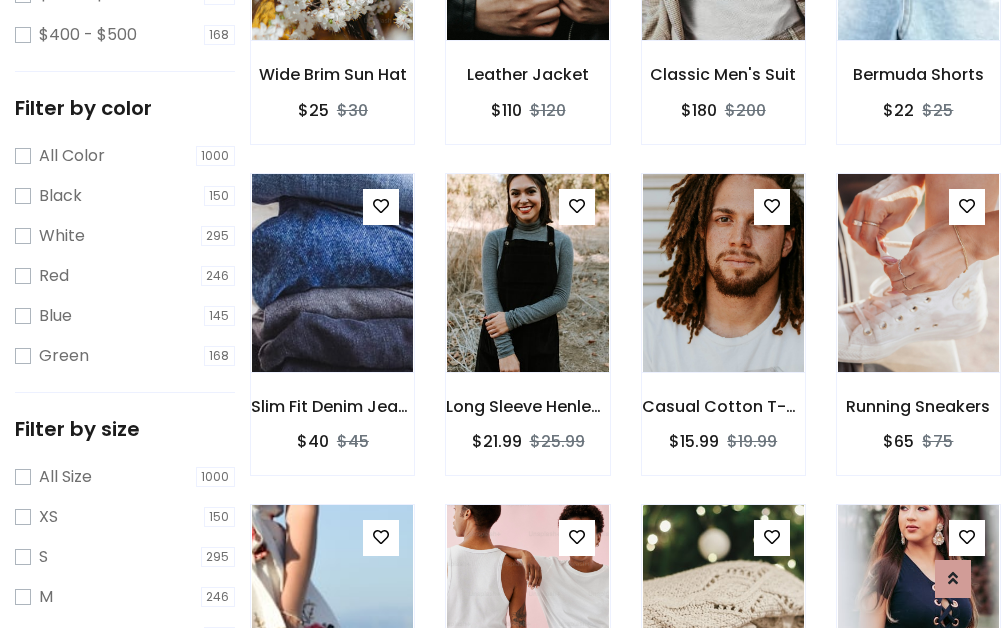 click at bounding box center (723, -59) 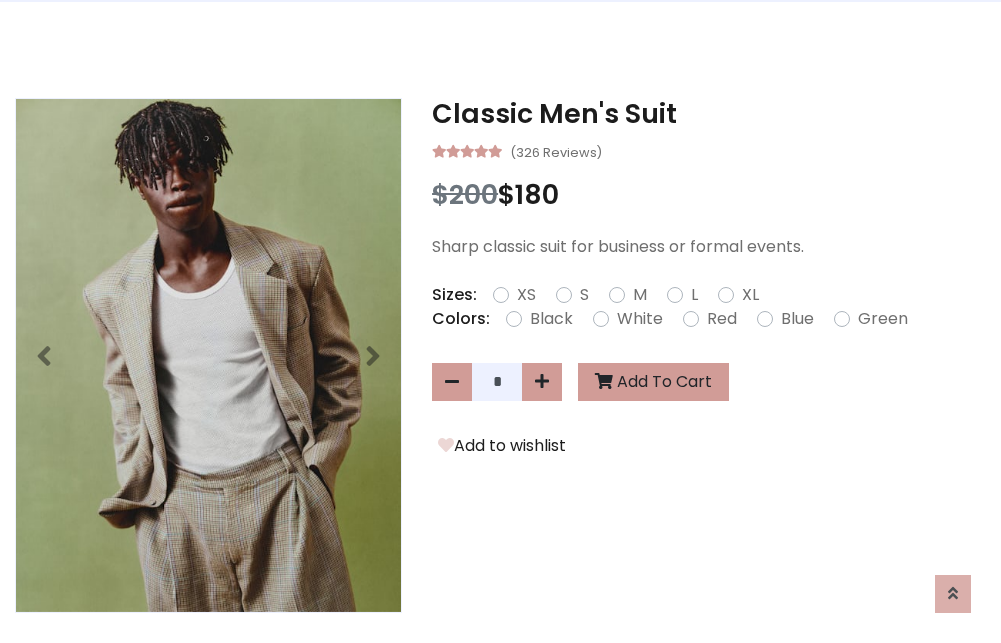 scroll, scrollTop: 0, scrollLeft: 0, axis: both 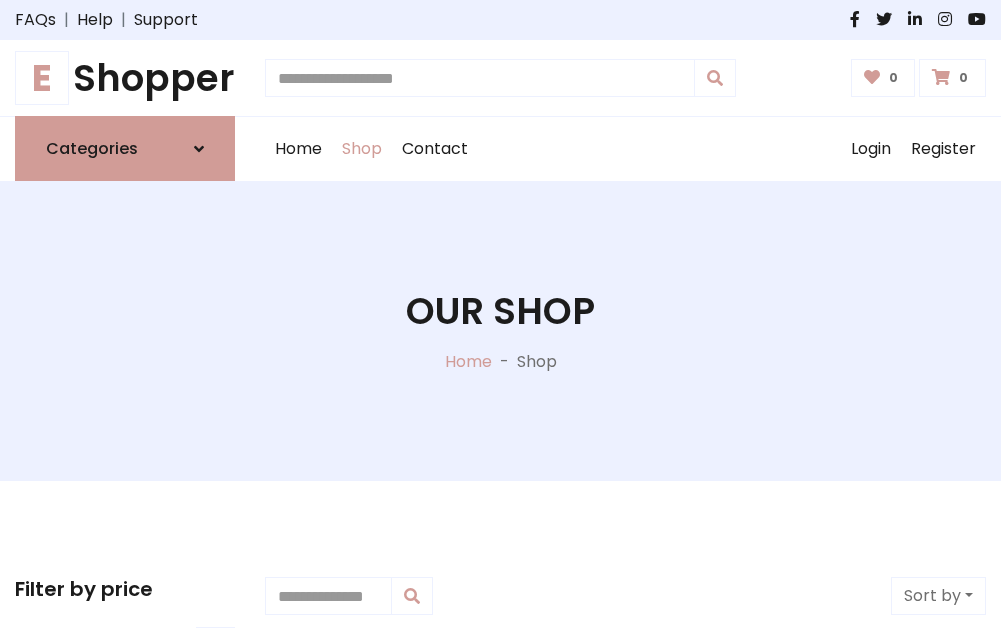 click on "E Shopper" at bounding box center [125, 78] 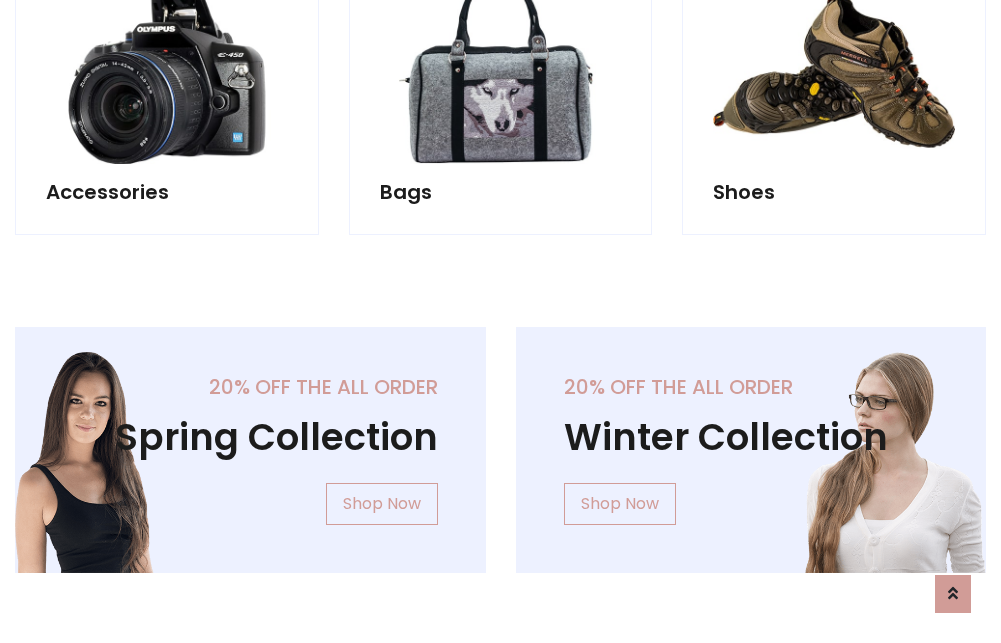 scroll, scrollTop: 1943, scrollLeft: 0, axis: vertical 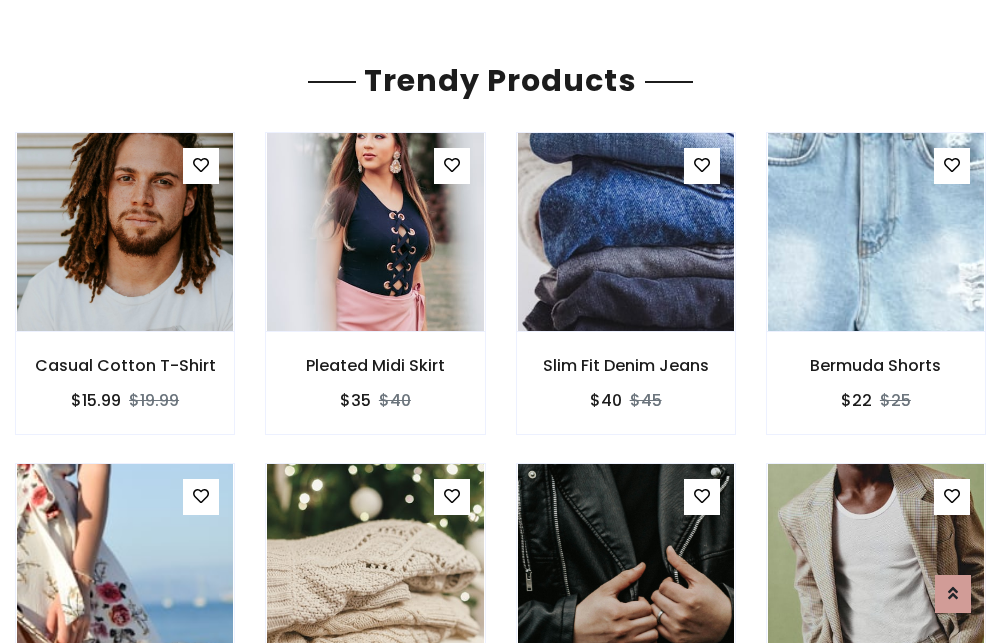 click on "Shop" at bounding box center (362, -1794) 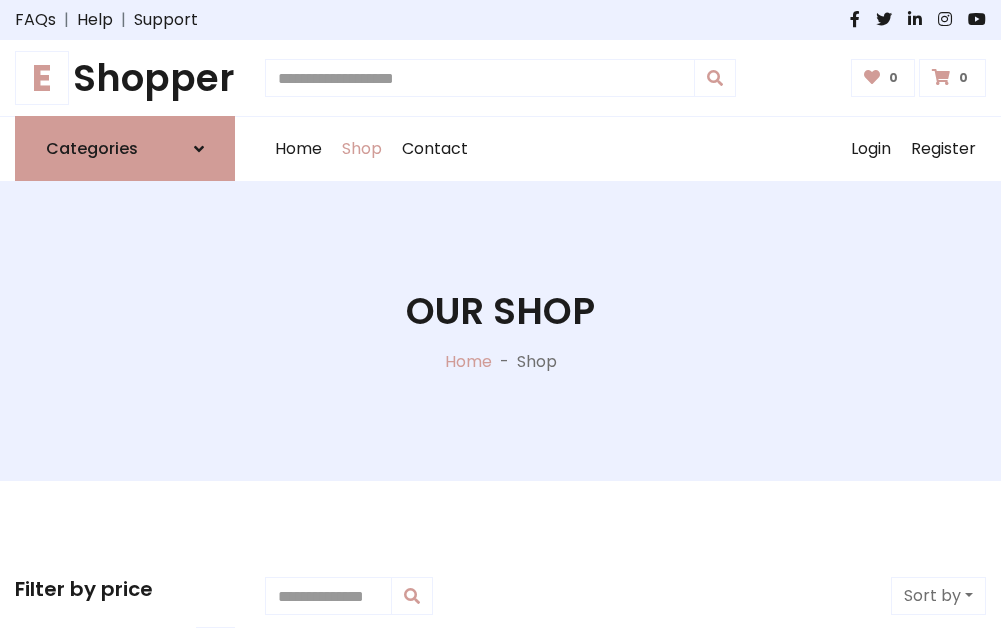 scroll, scrollTop: 0, scrollLeft: 0, axis: both 